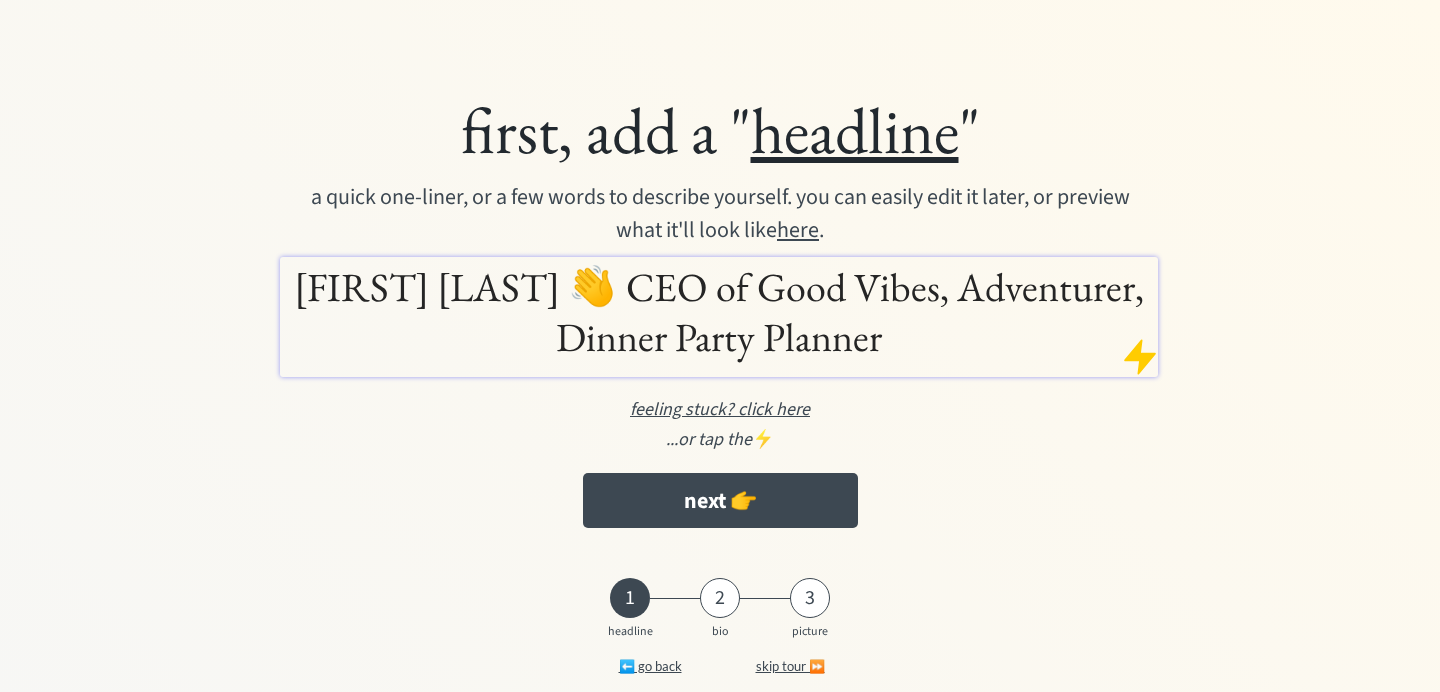 scroll, scrollTop: 0, scrollLeft: 0, axis: both 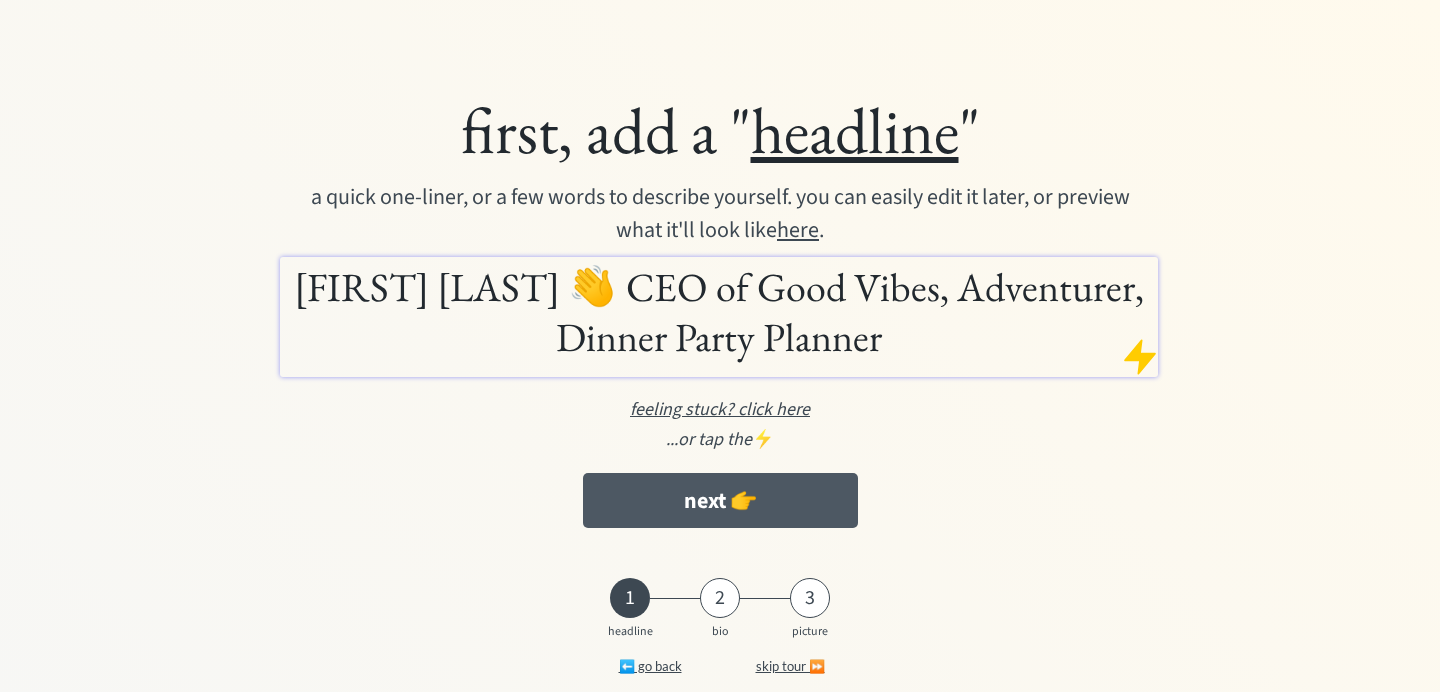 click on "next 👉" at bounding box center [720, 500] 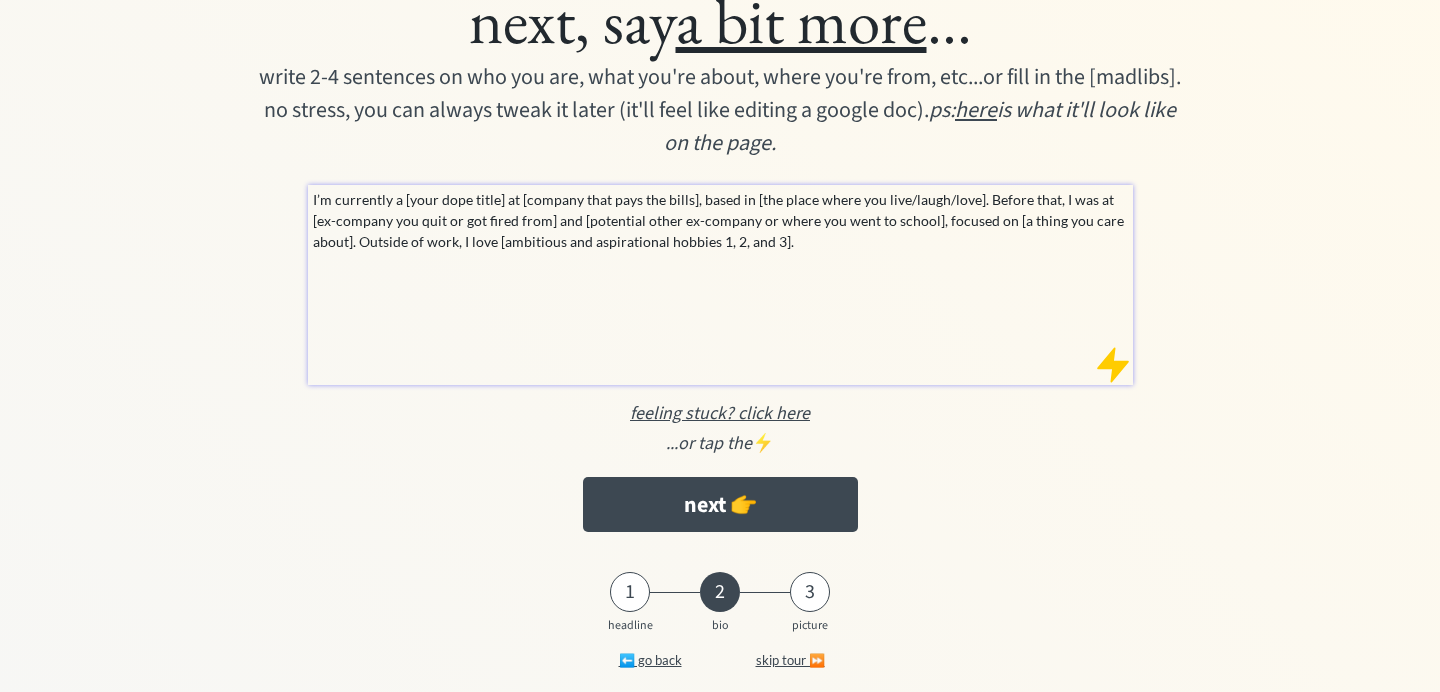 scroll, scrollTop: 88, scrollLeft: 0, axis: vertical 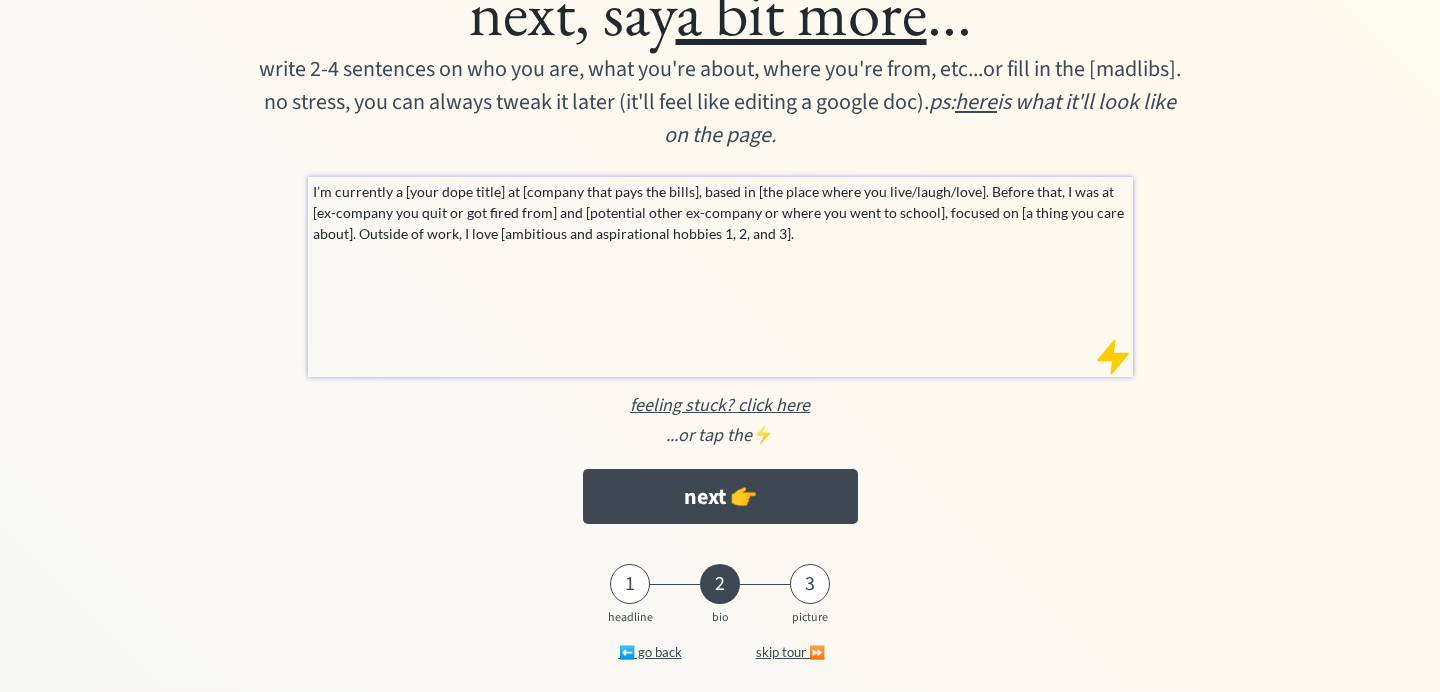 click on "1" at bounding box center [630, 584] 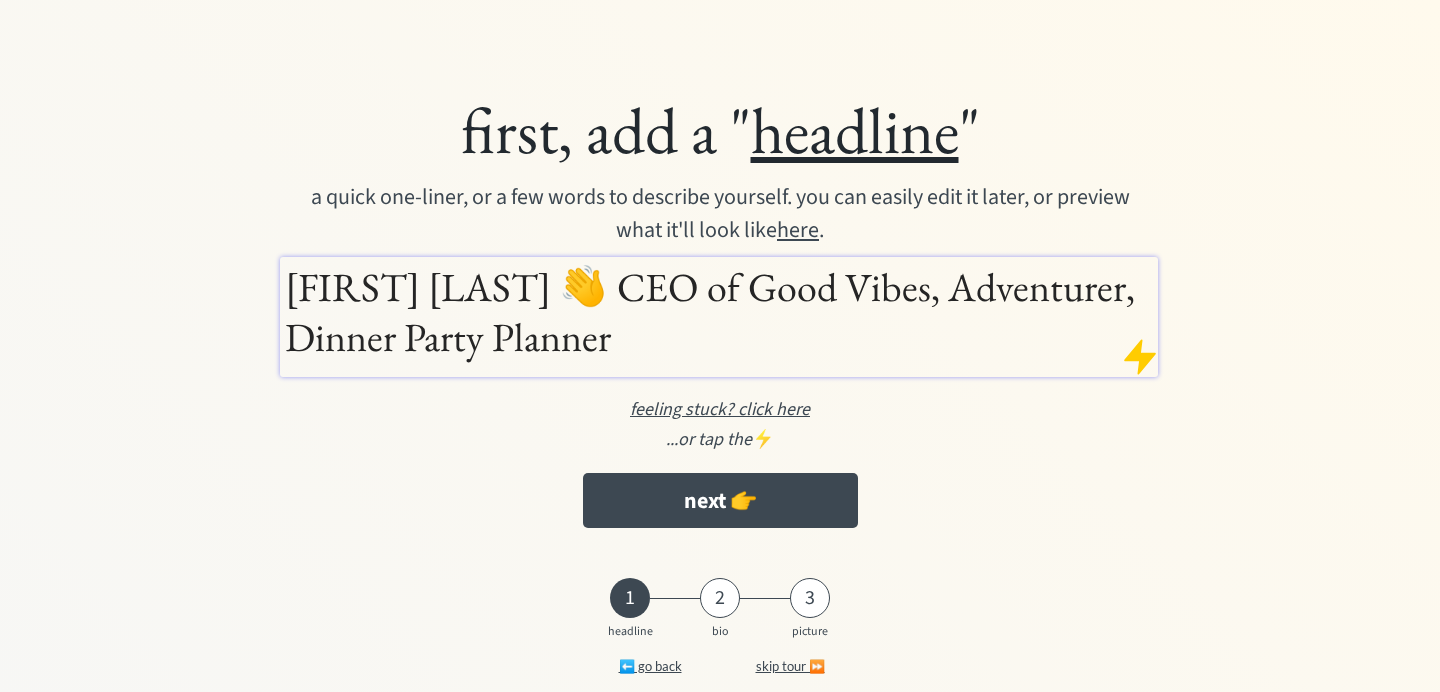 scroll, scrollTop: 0, scrollLeft: 0, axis: both 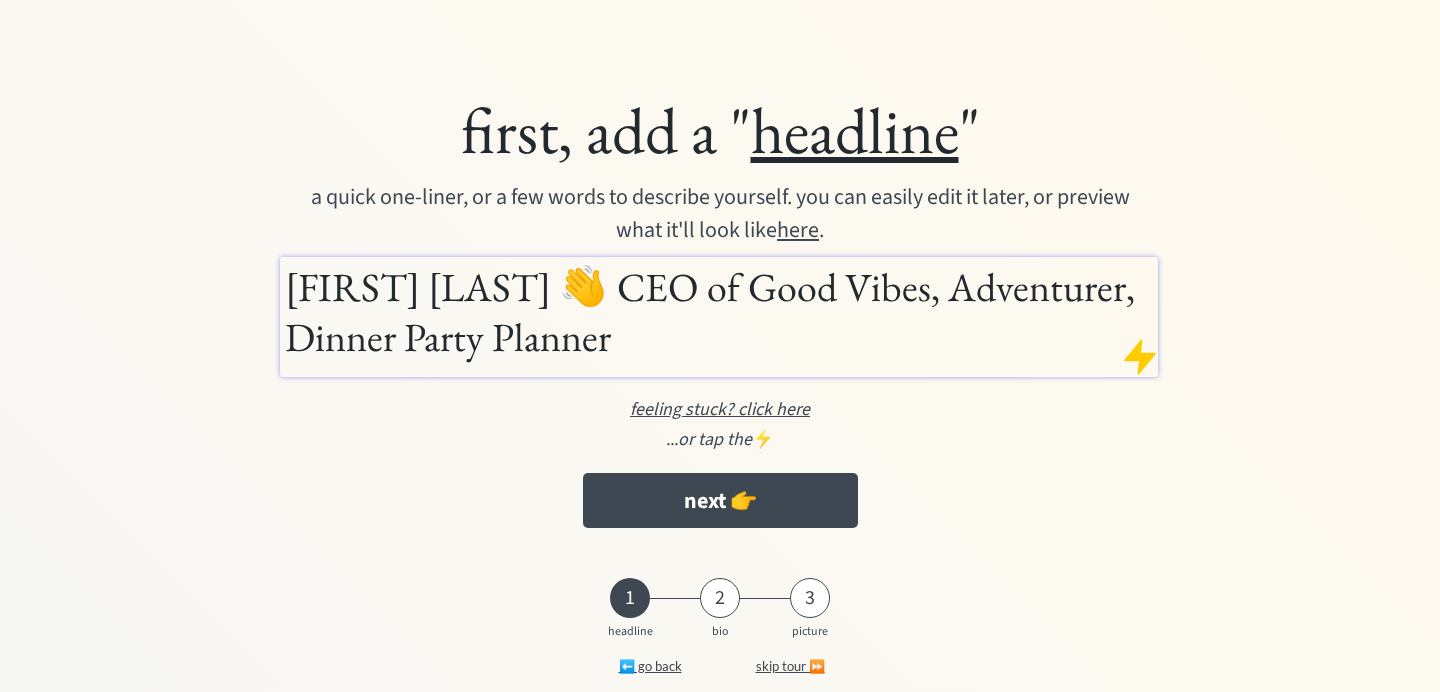 click on "[FIRST] [LAST] 👋 CEO of Good Vibes, Adventurer, Dinner Party Planner" at bounding box center (719, 312) 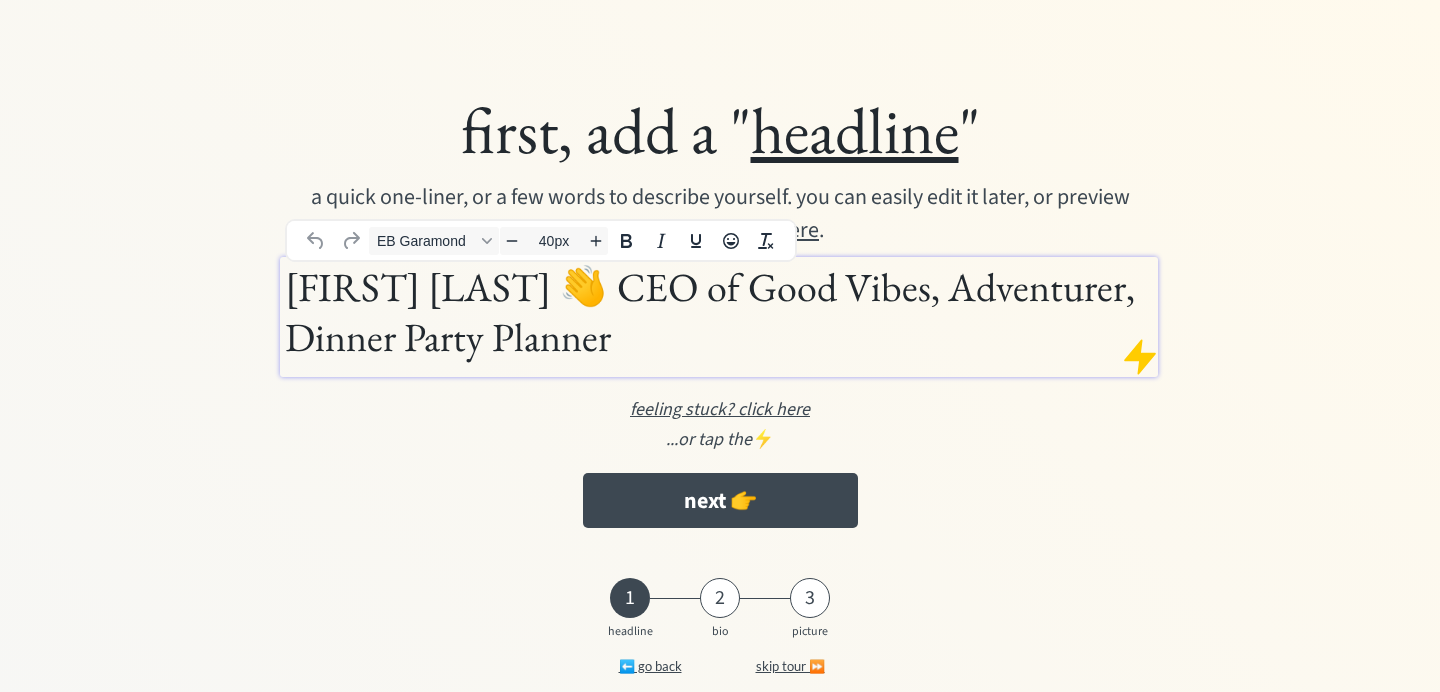 click on "[FIRST] [LAST] 👋 CEO of Good Vibes, Adventurer, Dinner Party Planner" at bounding box center (719, 312) 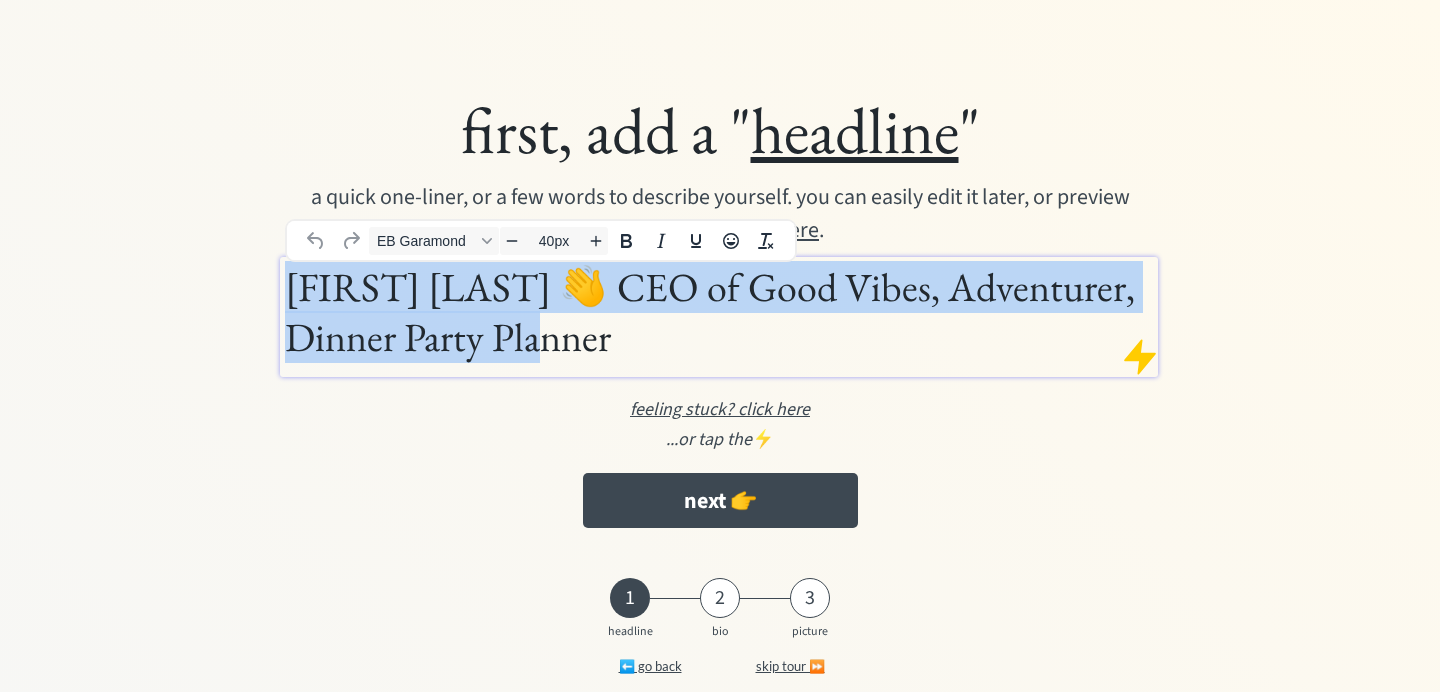click on "[FIRST] [LAST] 👋 CEO of Good Vibes, Adventurer, Dinner Party Planner" at bounding box center (719, 312) 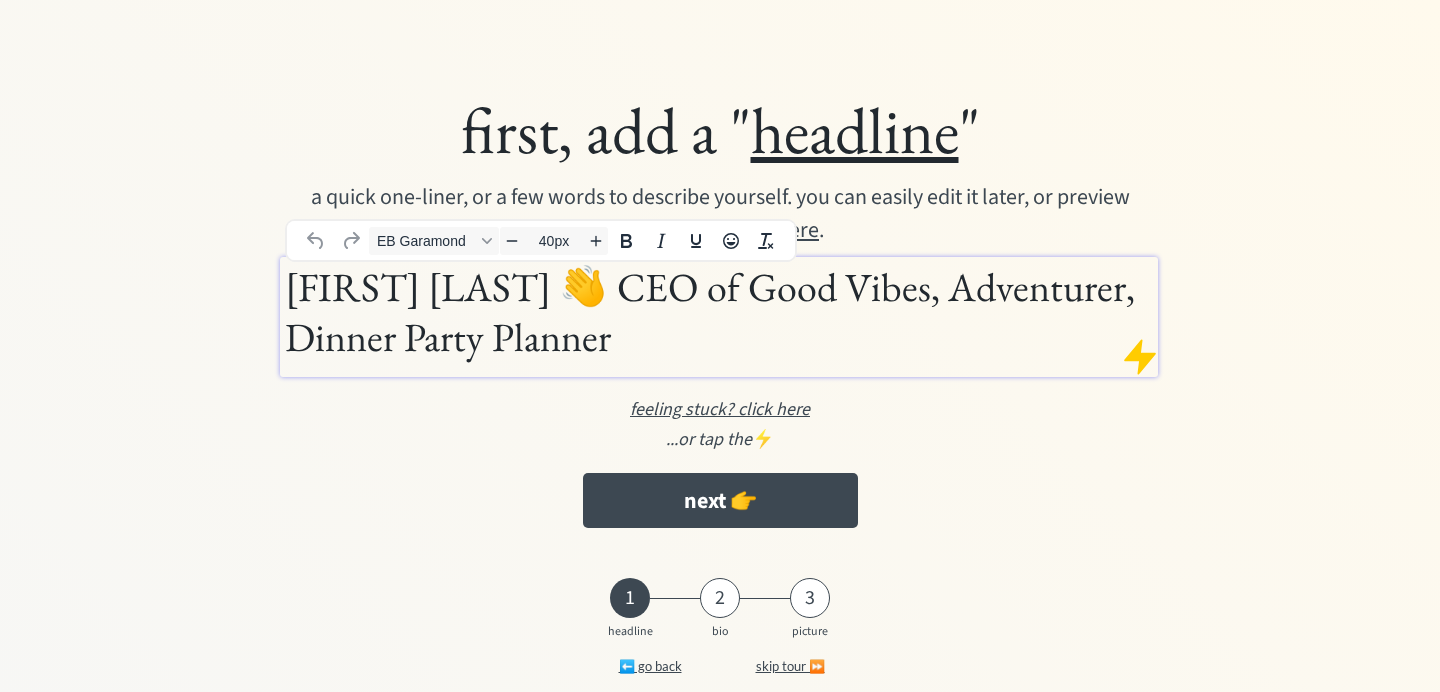 click on "a quick one-liner, or a few words to describe yourself. you can easily edit it later, or preview what it'll look like  here ." at bounding box center (720, 214) 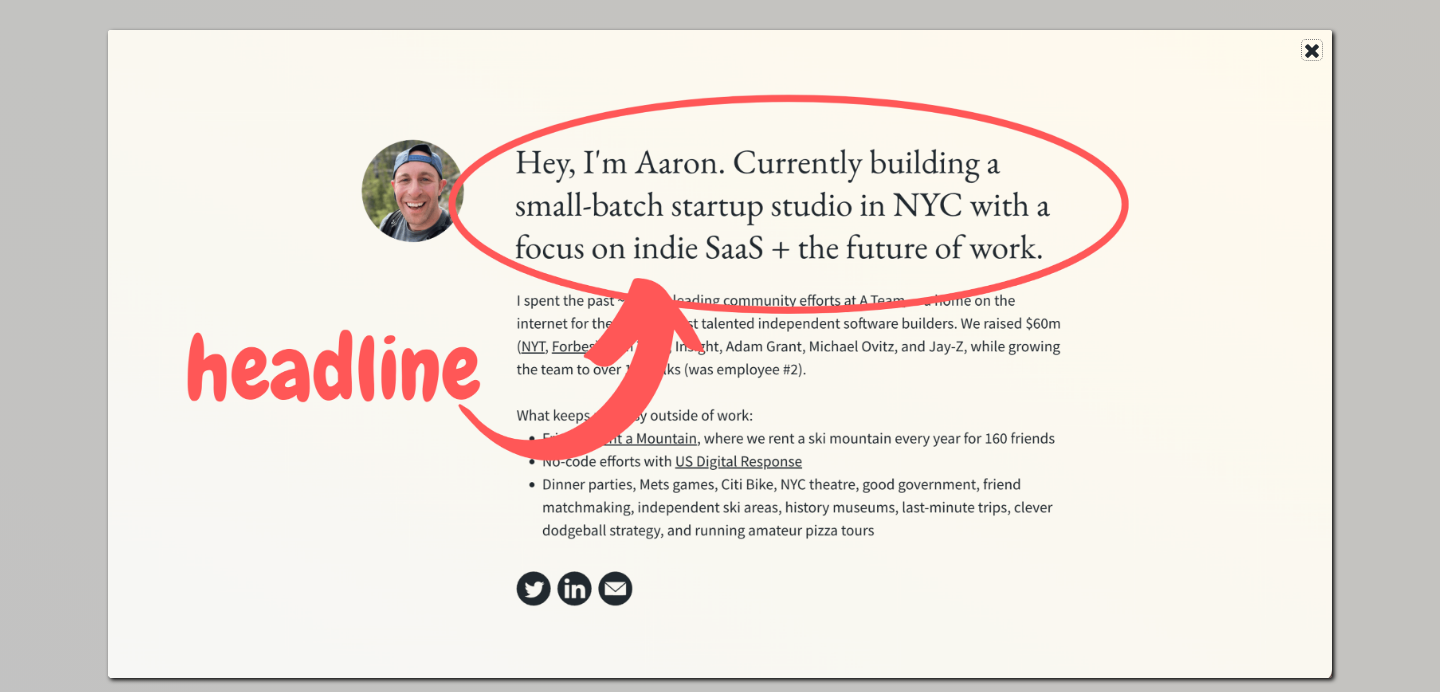 click at bounding box center [1312, 51] 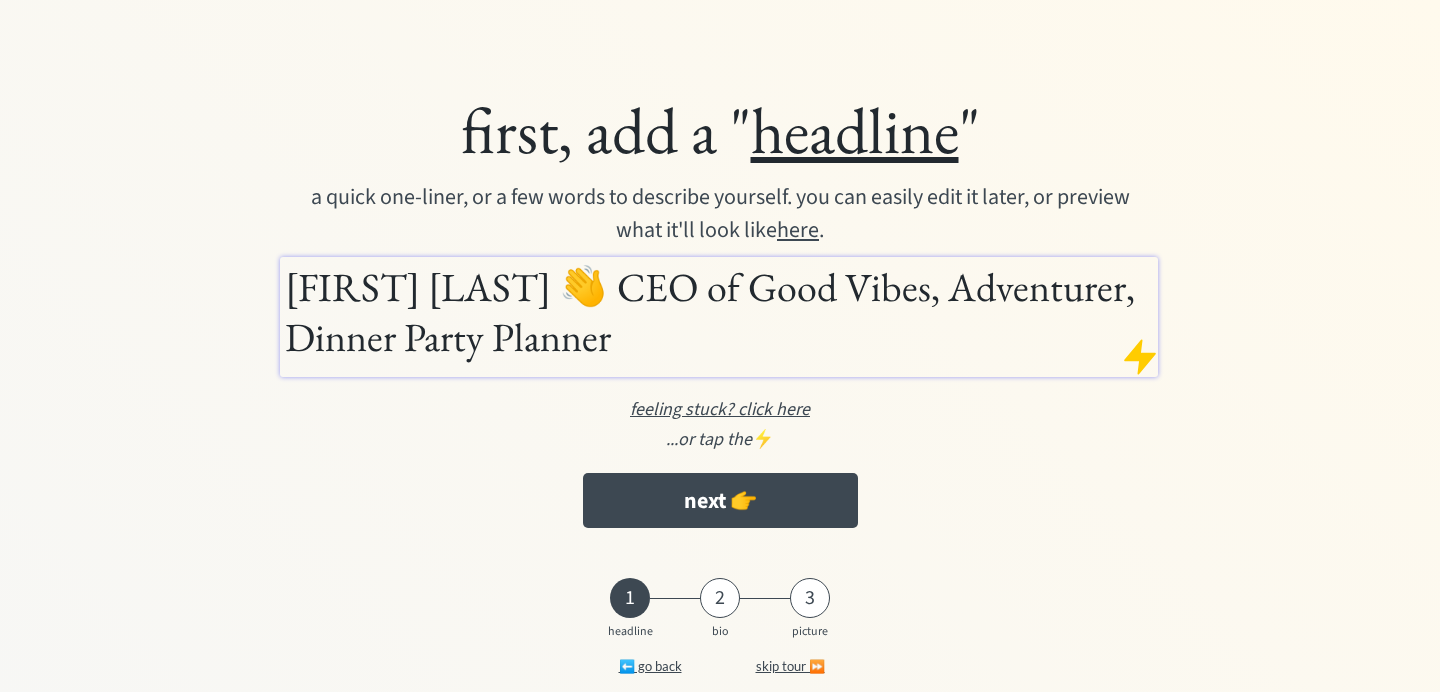click on "[FIRST] [LAST] 👋 CEO of Good Vibes, Adventurer, Dinner Party Planner" at bounding box center (719, 312) 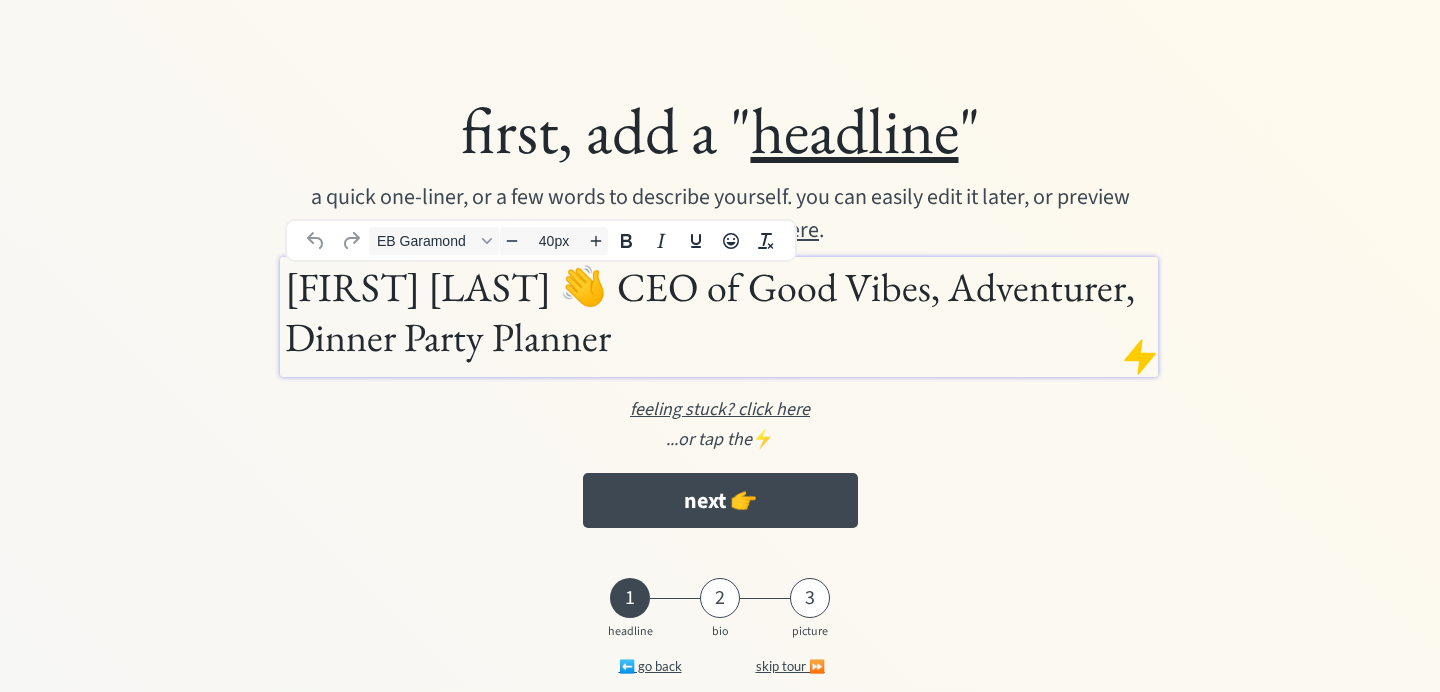 click on "[FIRST] [LAST] 👋 CEO of Good Vibes, Adventurer, Dinner Party Planner" at bounding box center (719, 312) 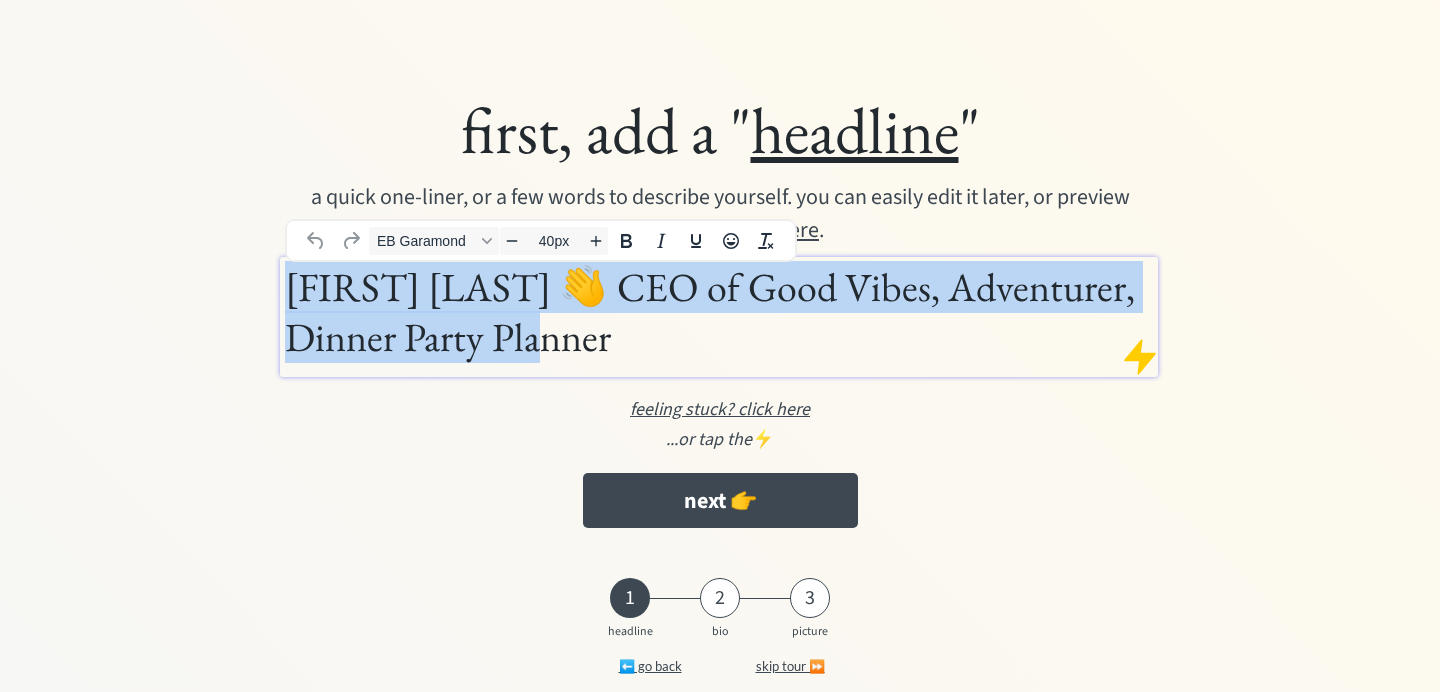 click on "[FIRST] [LAST] 👋 CEO of Good Vibes, Adventurer, Dinner Party Planner" at bounding box center (719, 312) 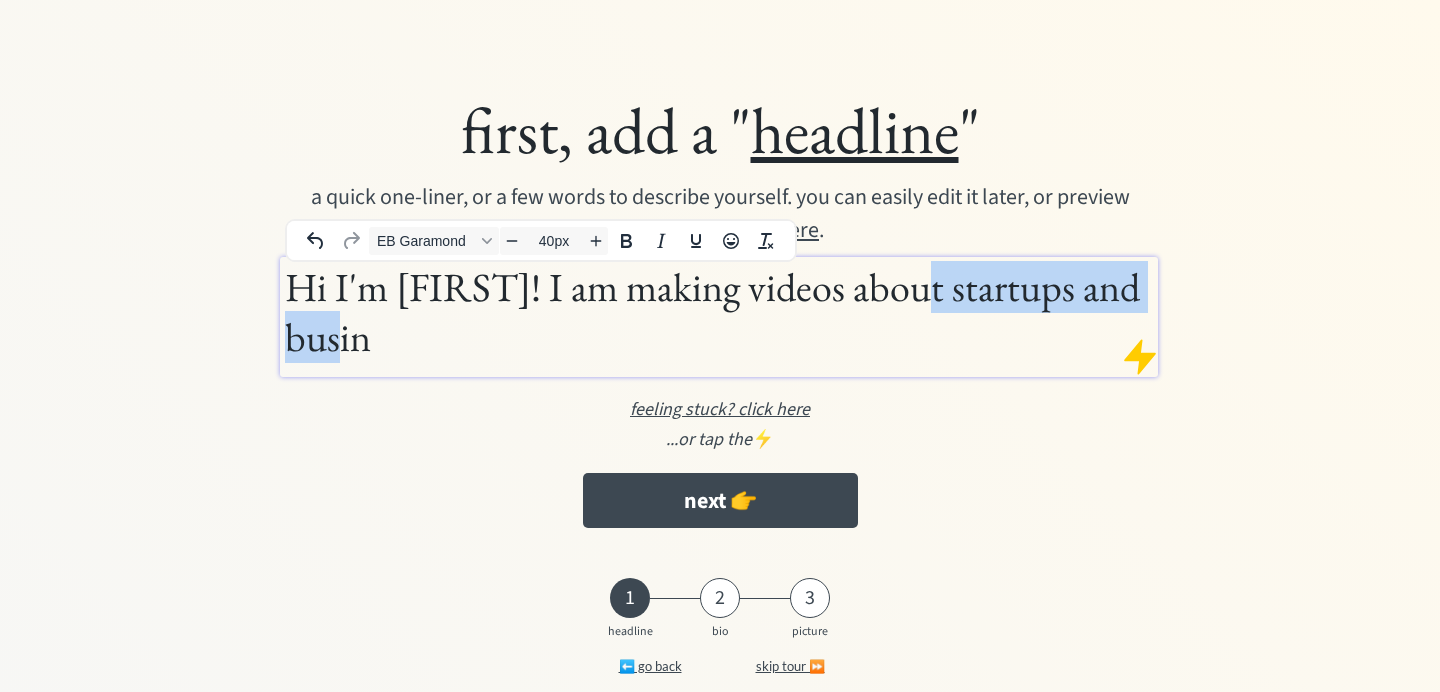 click on "Hi I'm [FIRST]! I am making videos about startups and busin" at bounding box center [719, 312] 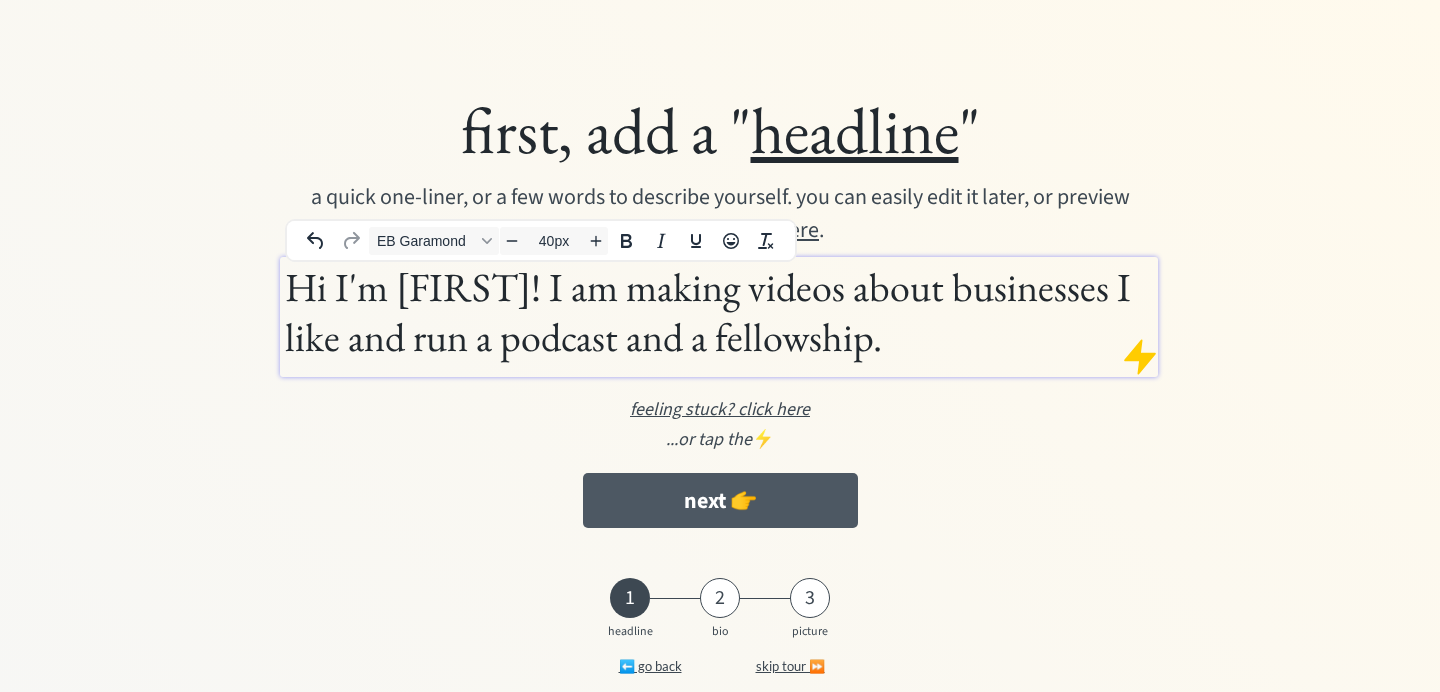 click on "next 👉" at bounding box center [720, 500] 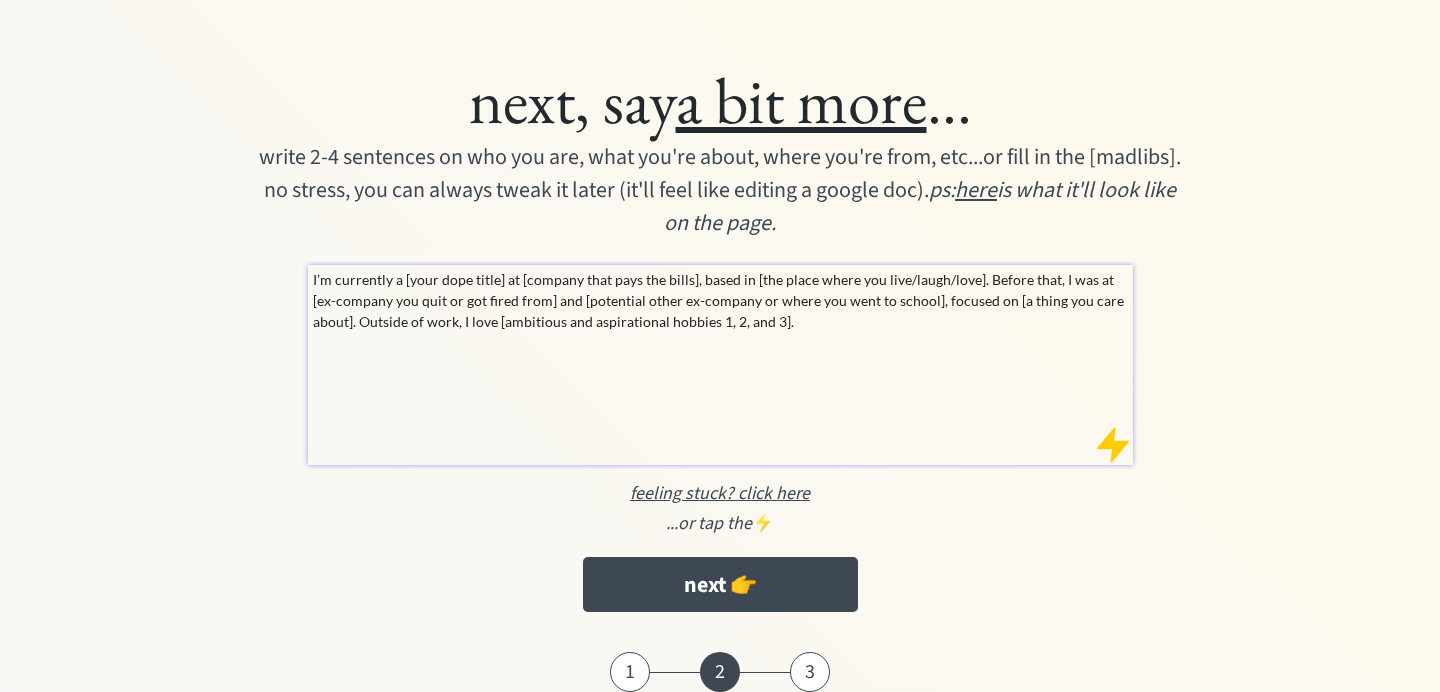 scroll, scrollTop: 0, scrollLeft: 0, axis: both 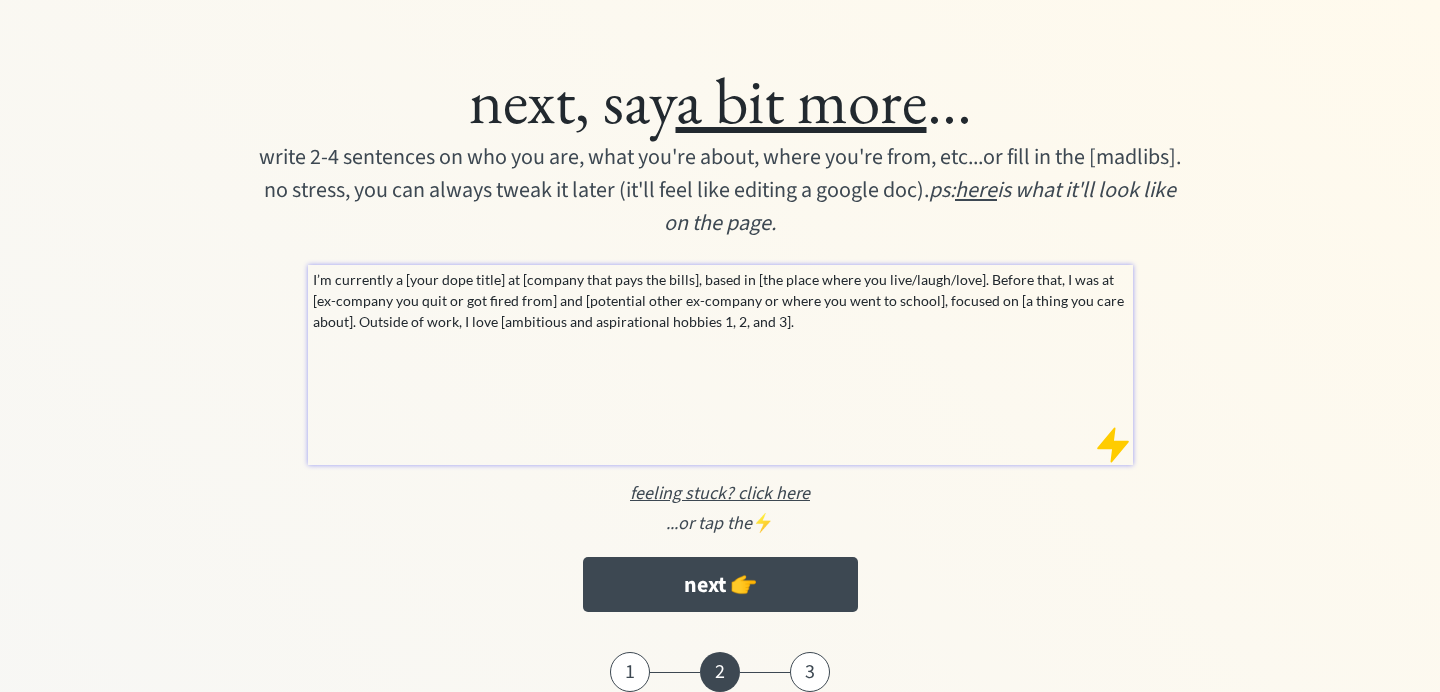 click on "I’m currently a [your dope title] at [company that pays the bills], based in [the place where you live/laugh/love]. Before that, I was at [ex-company you quit or got fired from] and [potential other ex-company or where you went to school], focused on [a thing you care about]. Outside of work, I love [ambitious and aspirational hobbies 1, 2, and 3]." at bounding box center [720, 365] 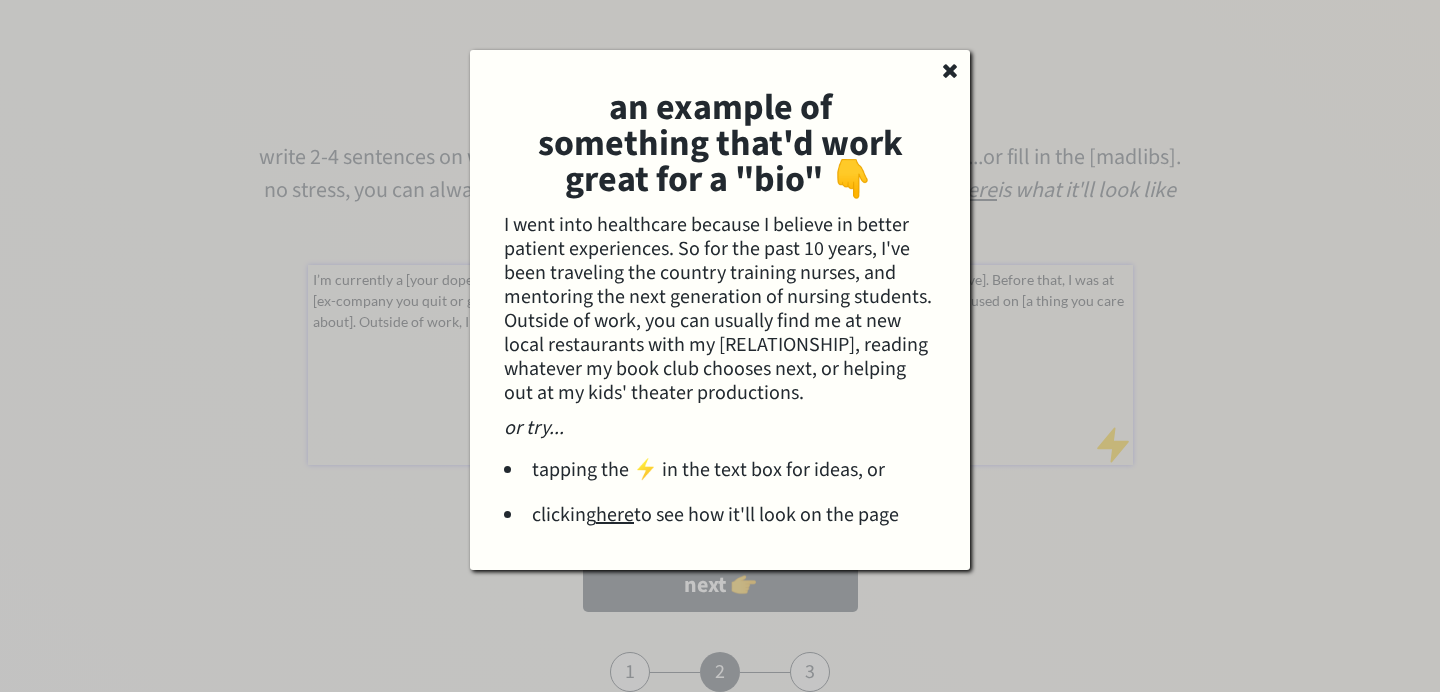 click at bounding box center (950, 71) 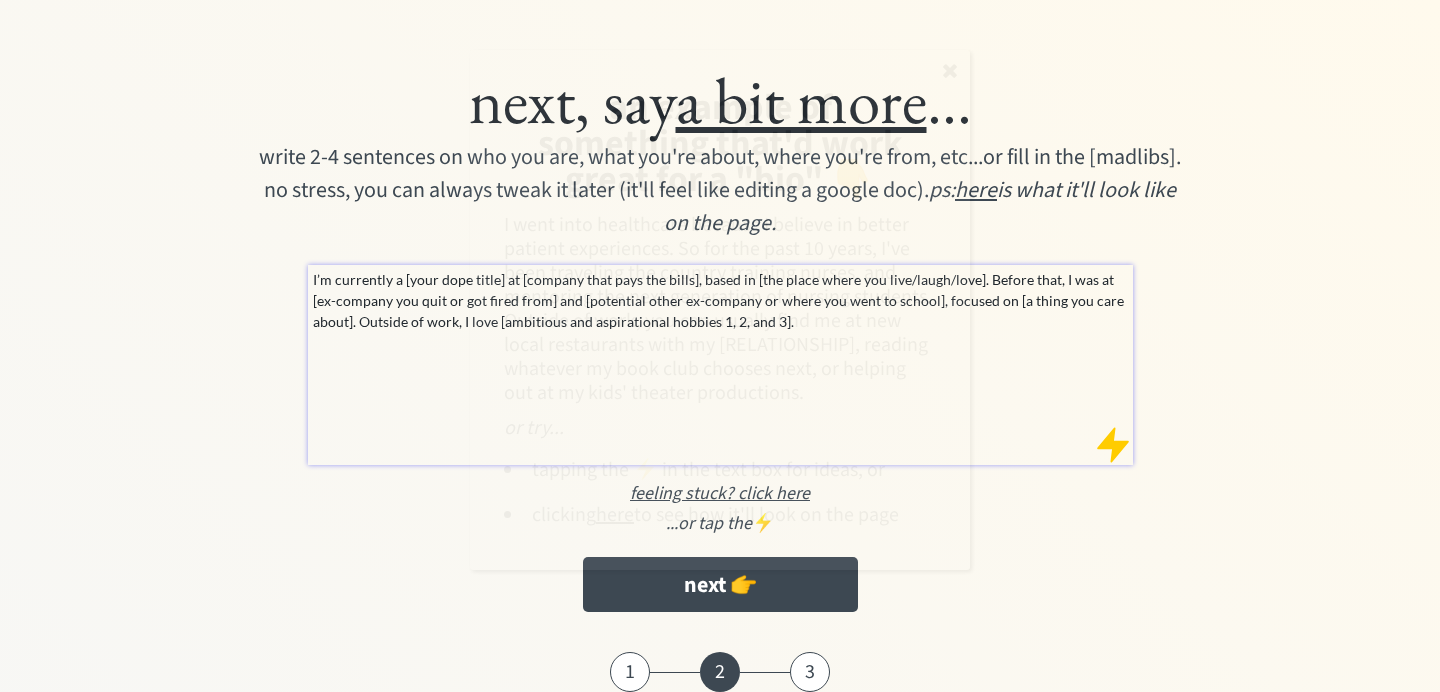 type 